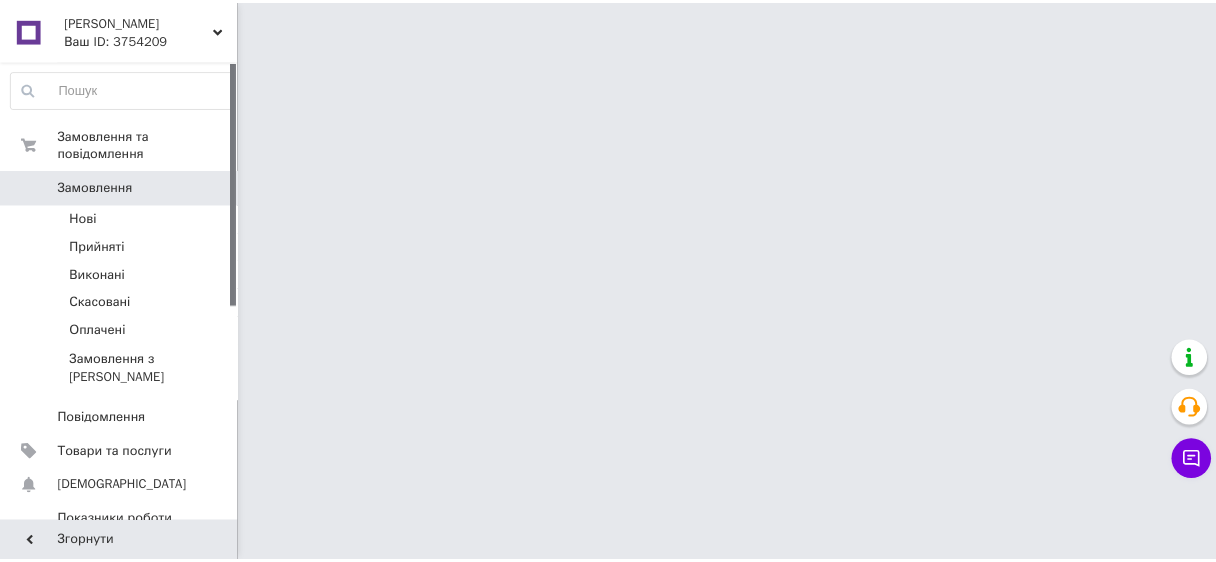 scroll, scrollTop: 0, scrollLeft: 0, axis: both 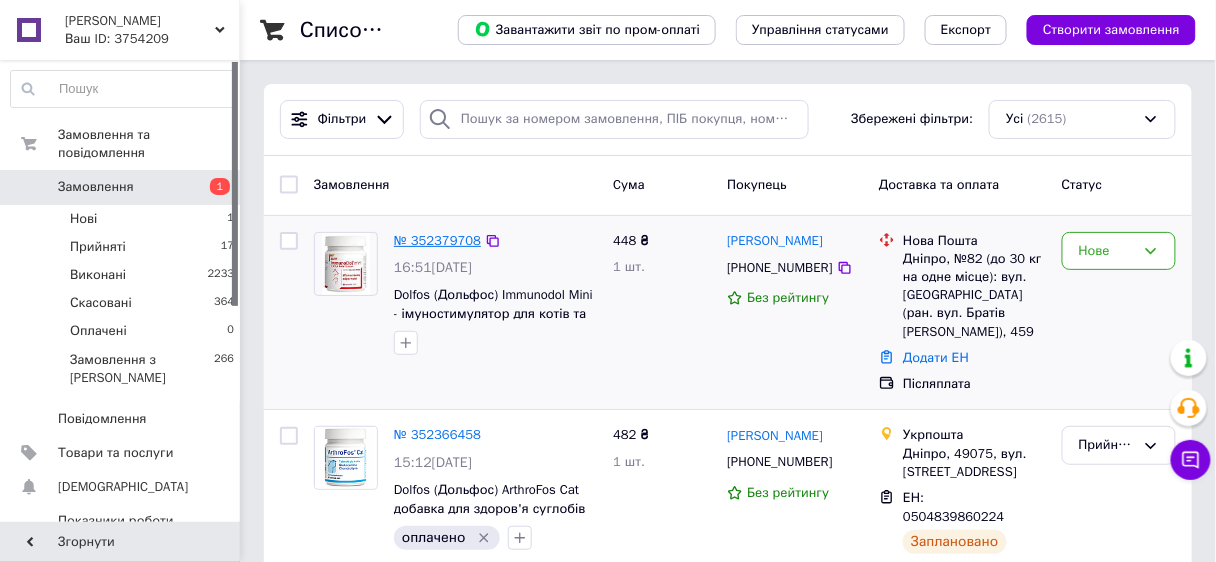 click on "№ 352379708" at bounding box center (437, 240) 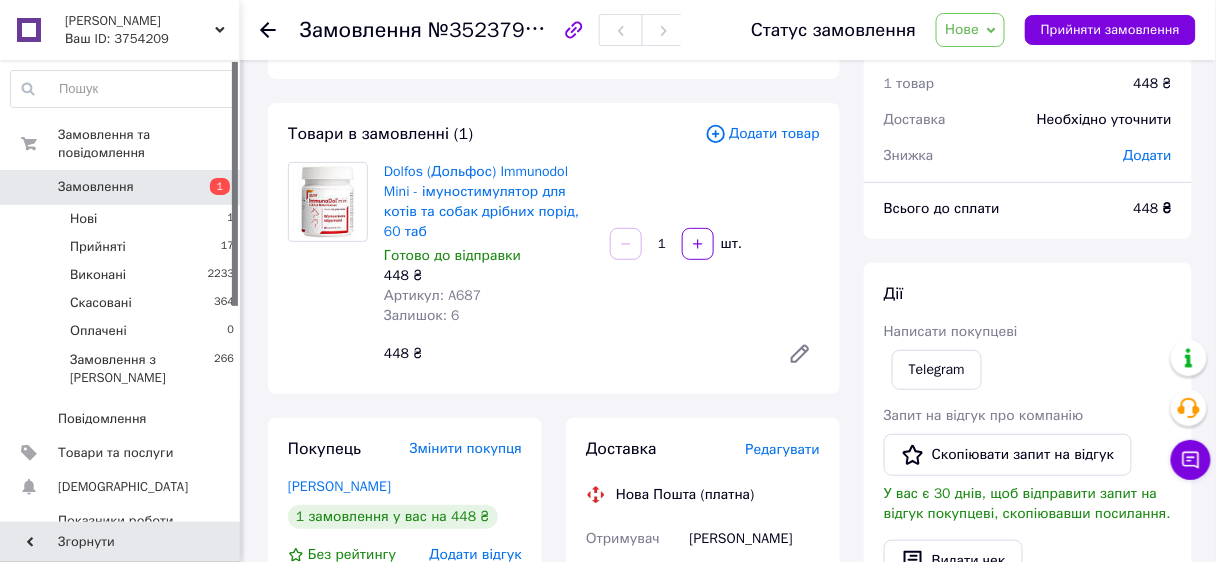 scroll, scrollTop: 0, scrollLeft: 0, axis: both 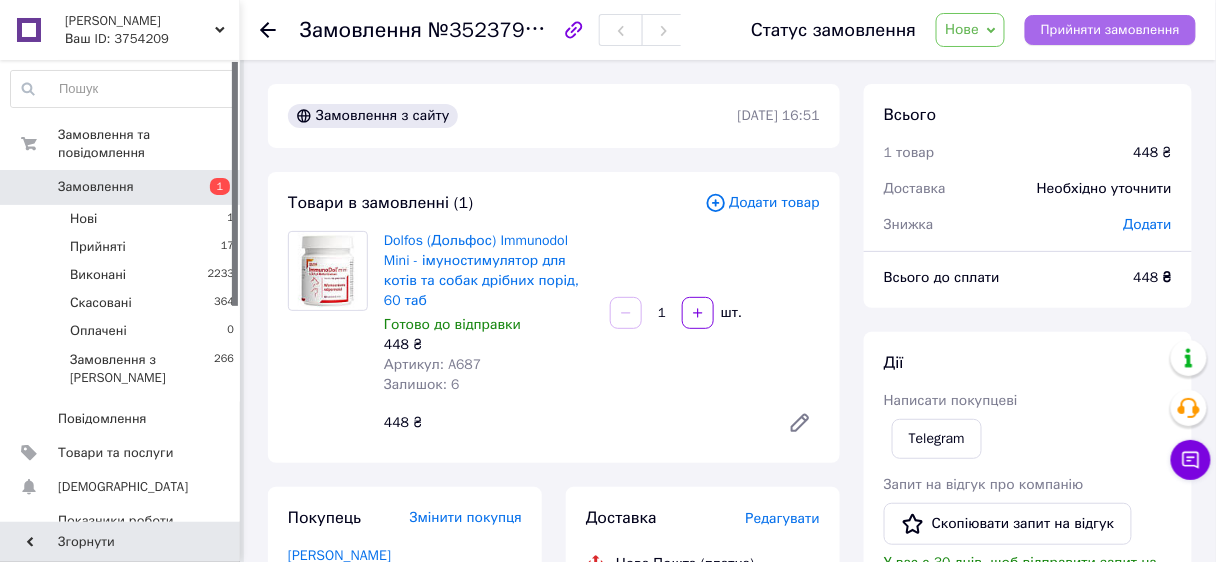 click on "Прийняти замовлення" at bounding box center [1110, 30] 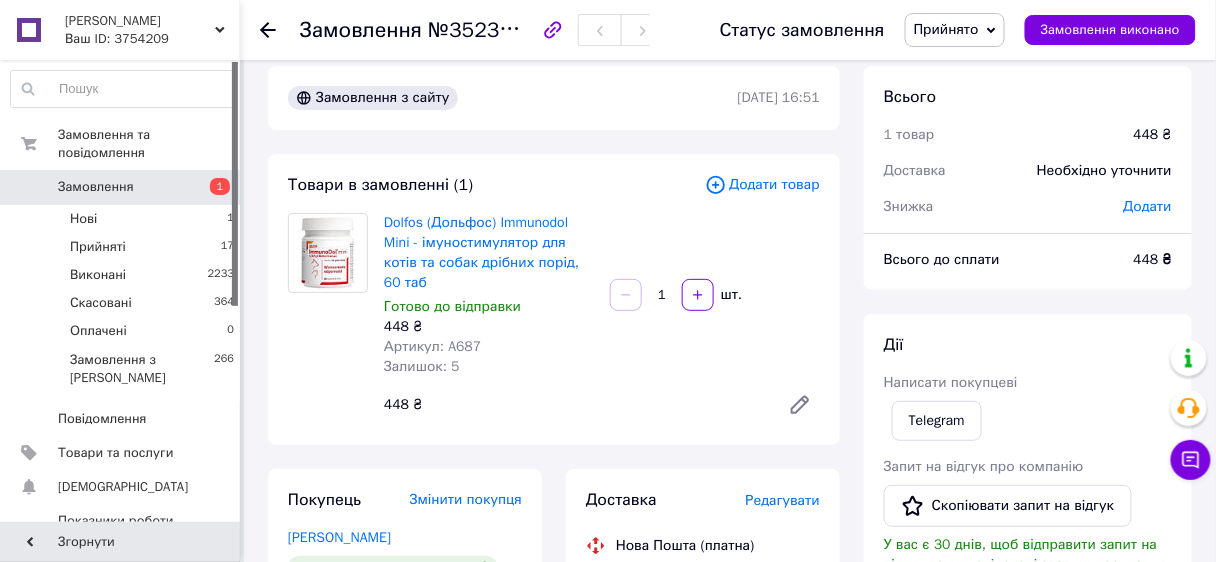 scroll, scrollTop: 0, scrollLeft: 0, axis: both 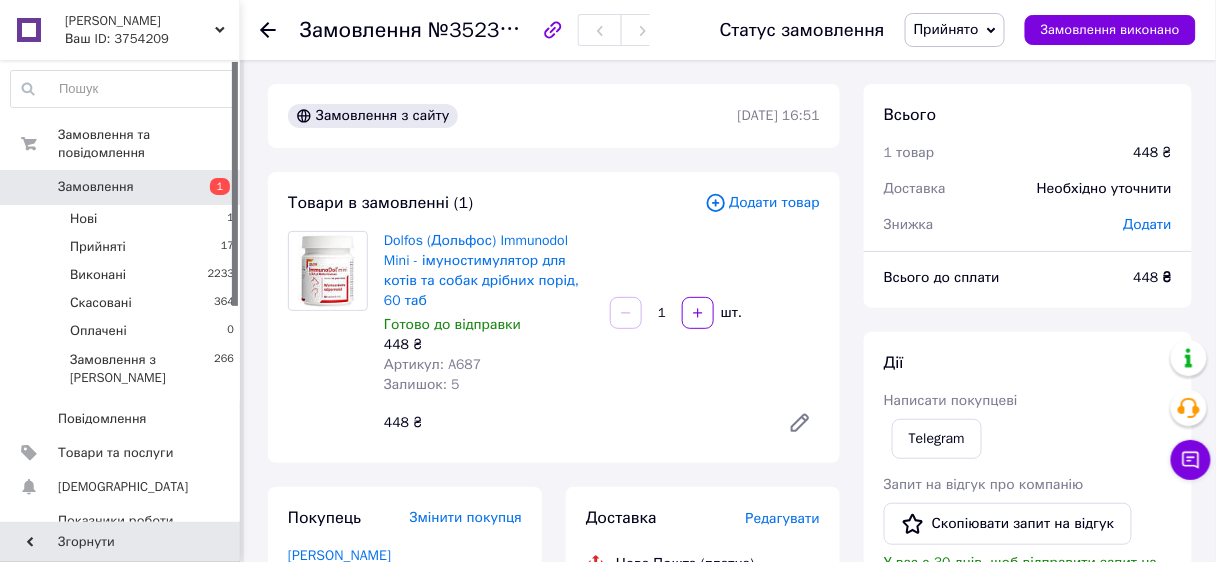 click on "Додати" at bounding box center [1148, 224] 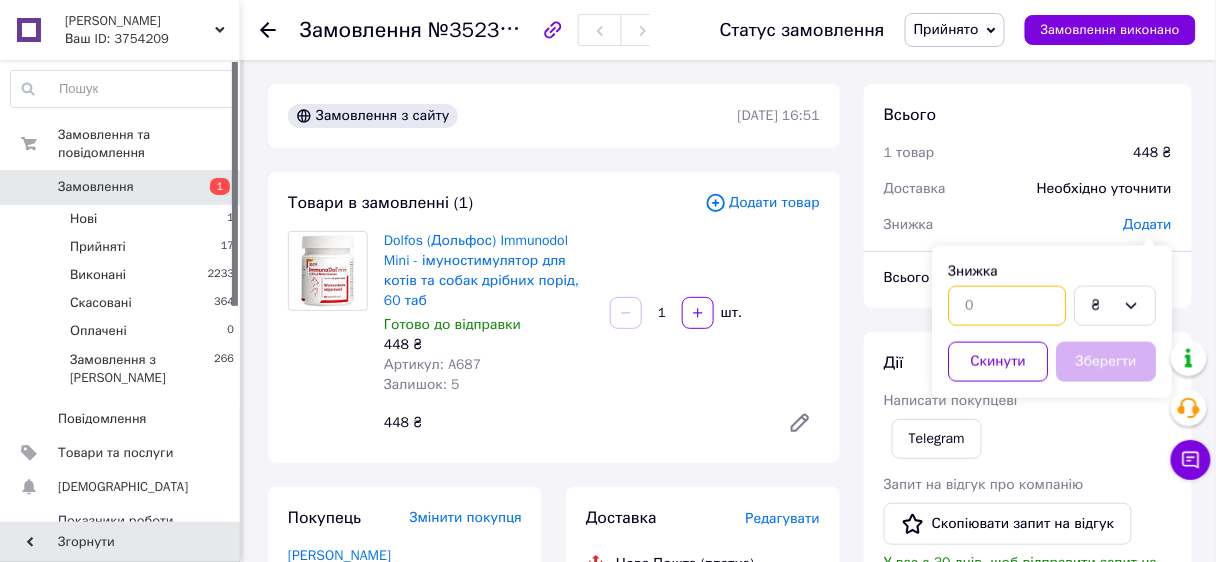 click at bounding box center (1007, 306) 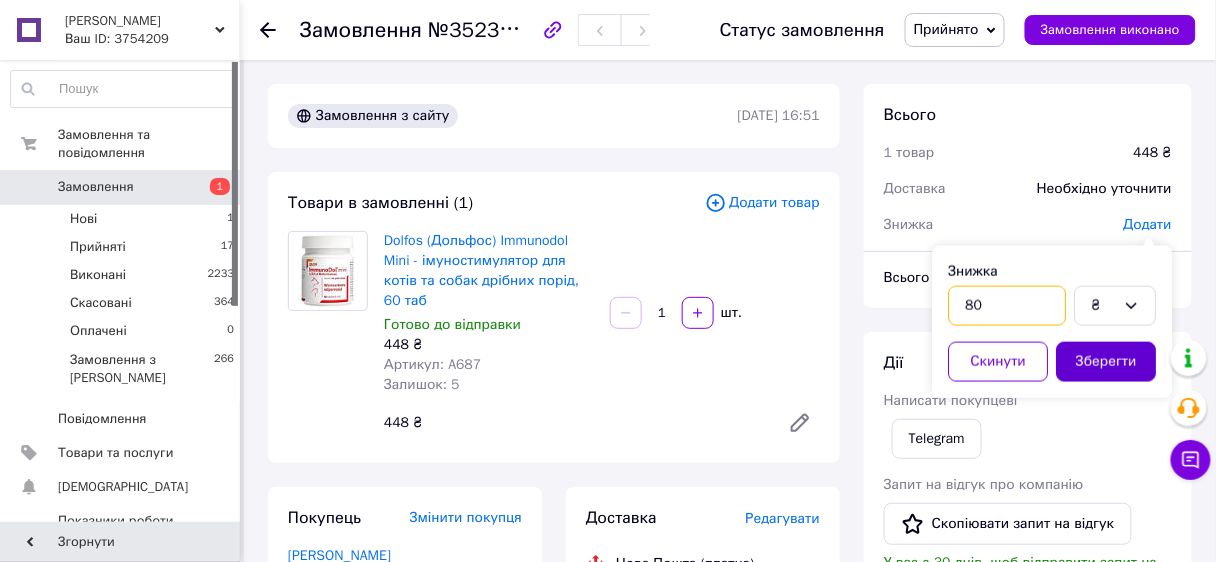 type on "80" 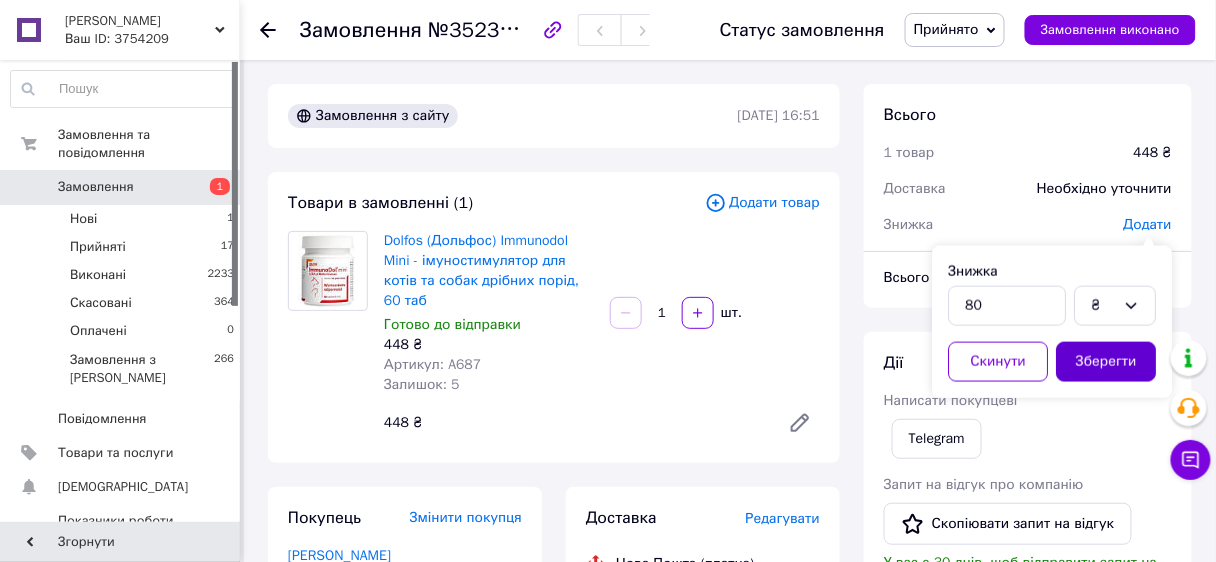 click on "Зберегти" at bounding box center (1106, 362) 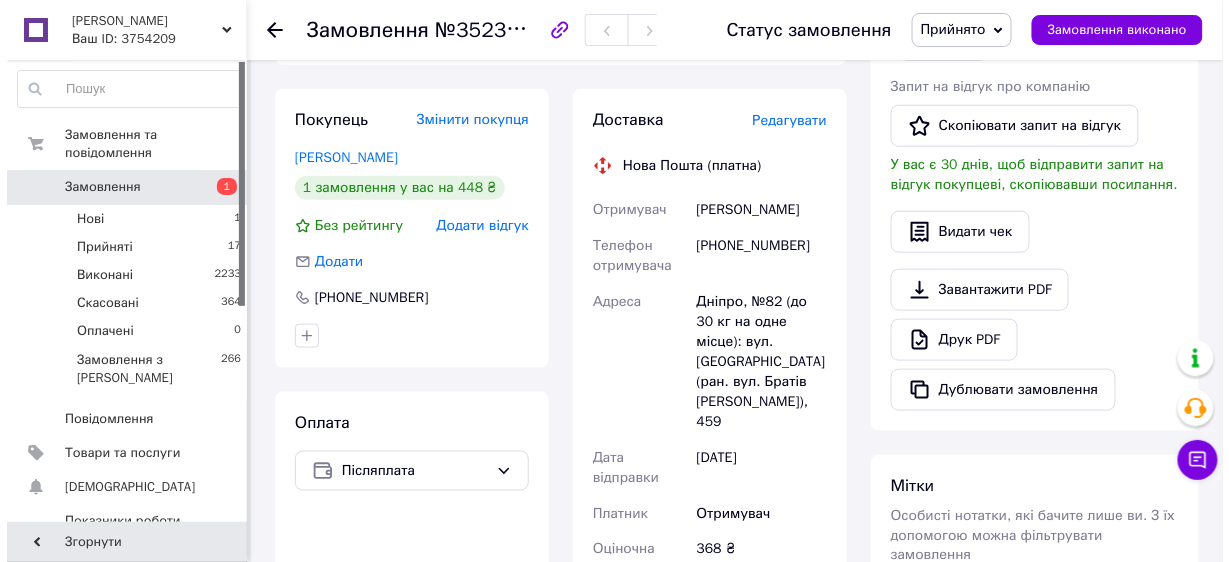 scroll, scrollTop: 320, scrollLeft: 0, axis: vertical 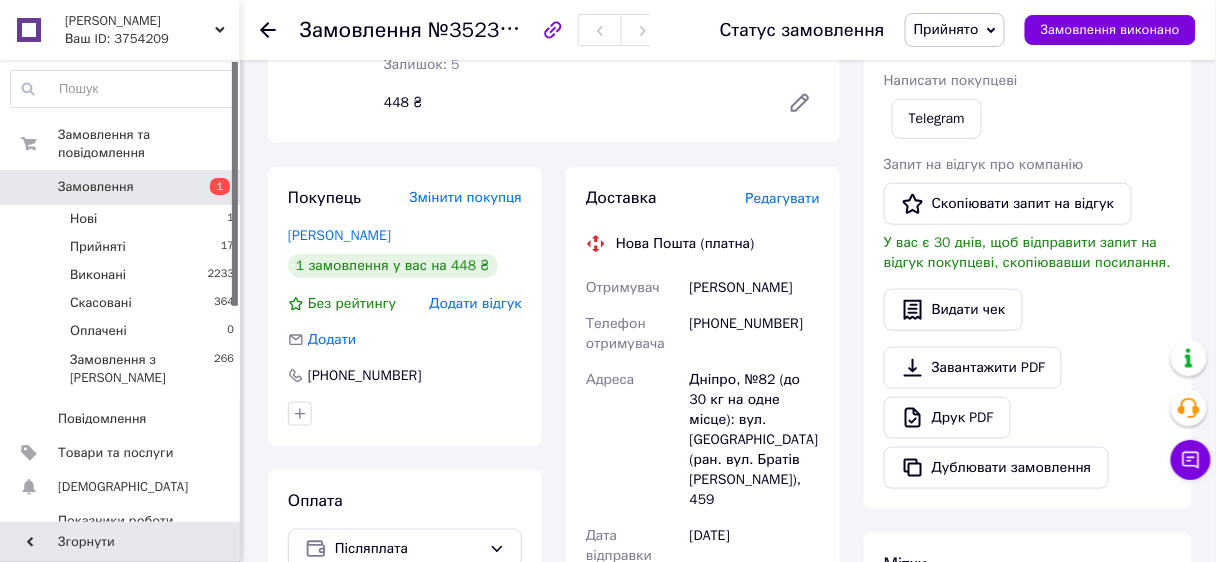 click on "Редагувати" at bounding box center [783, 198] 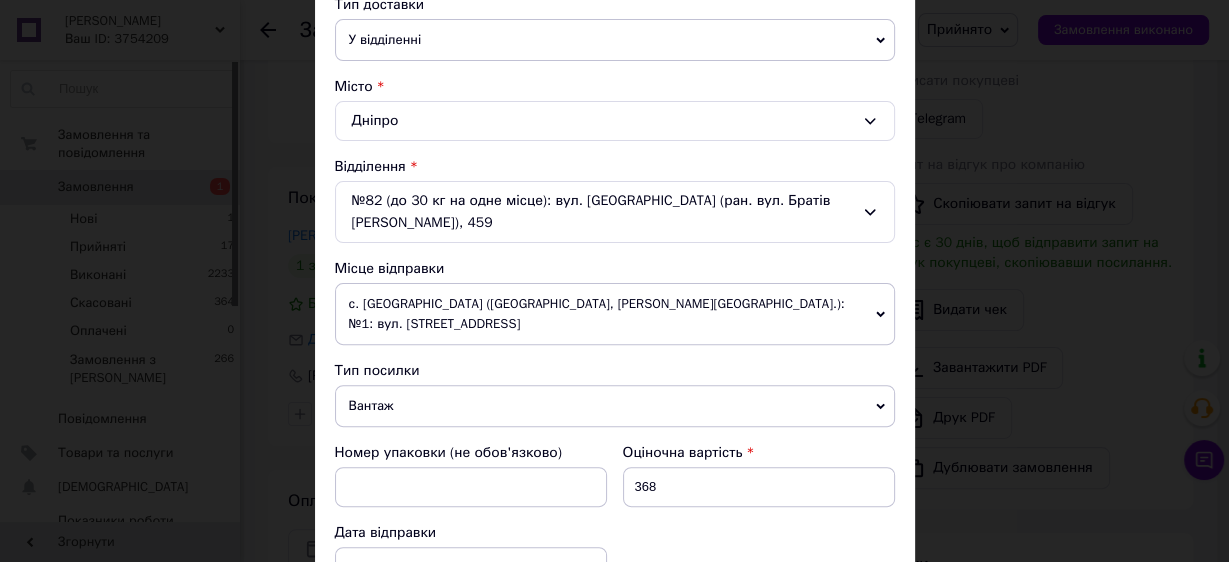 scroll, scrollTop: 560, scrollLeft: 0, axis: vertical 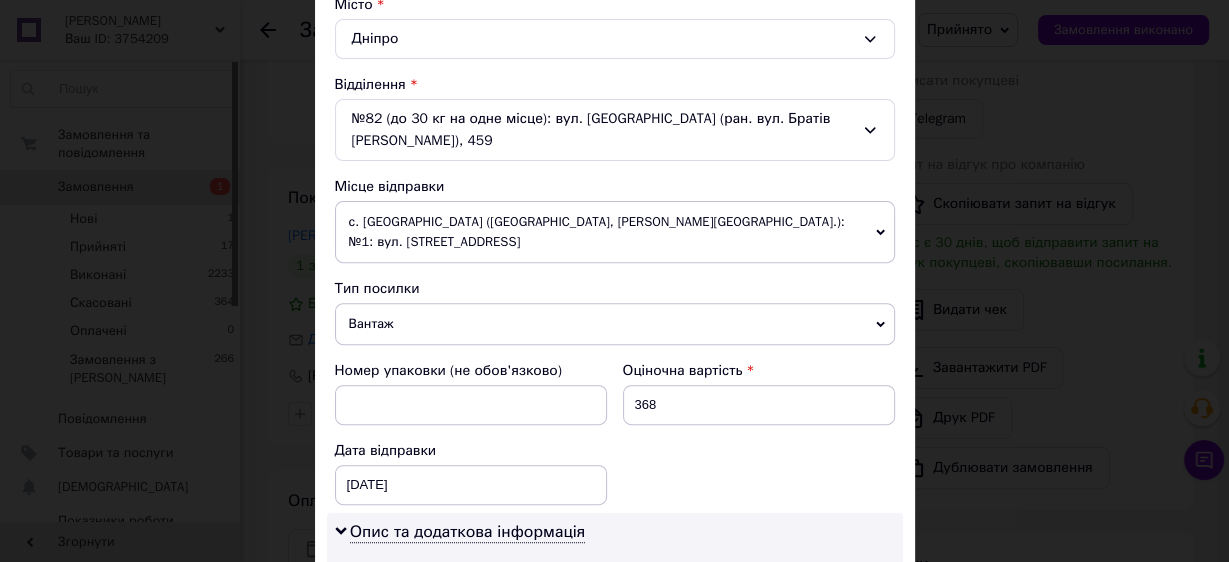 click on "с. Підгайці (Волинська обл., Луцький р-н.): №1: вул. Дубнівська, 16Г" at bounding box center (615, 232) 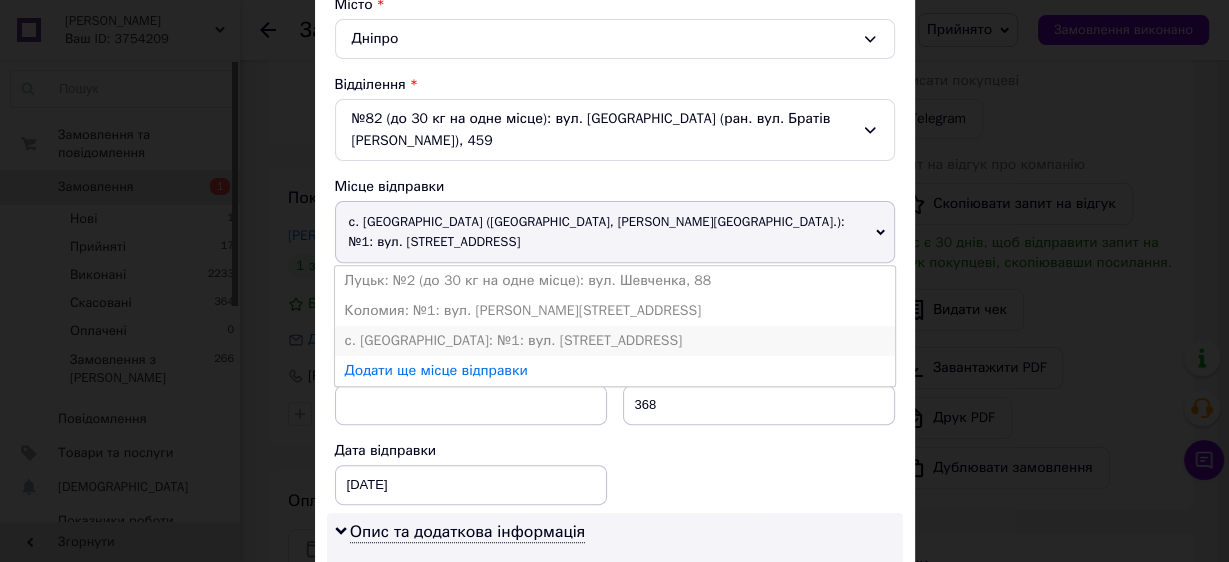 click on "с. Великий Омеляник: №1: вул. Володимирська, 91Д" at bounding box center (615, 341) 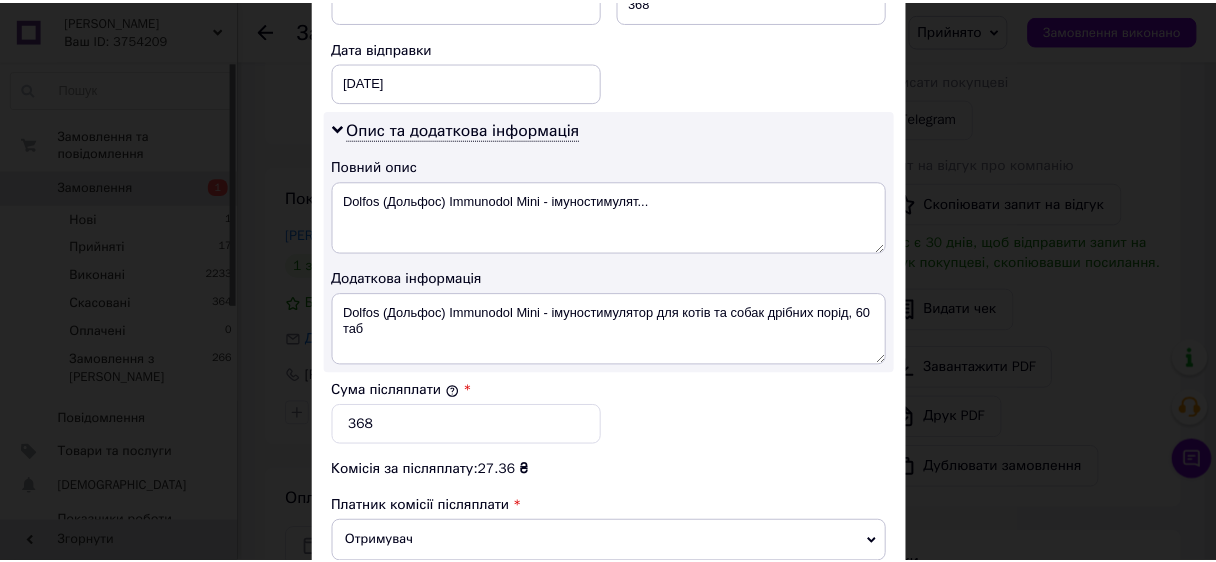 scroll, scrollTop: 1120, scrollLeft: 0, axis: vertical 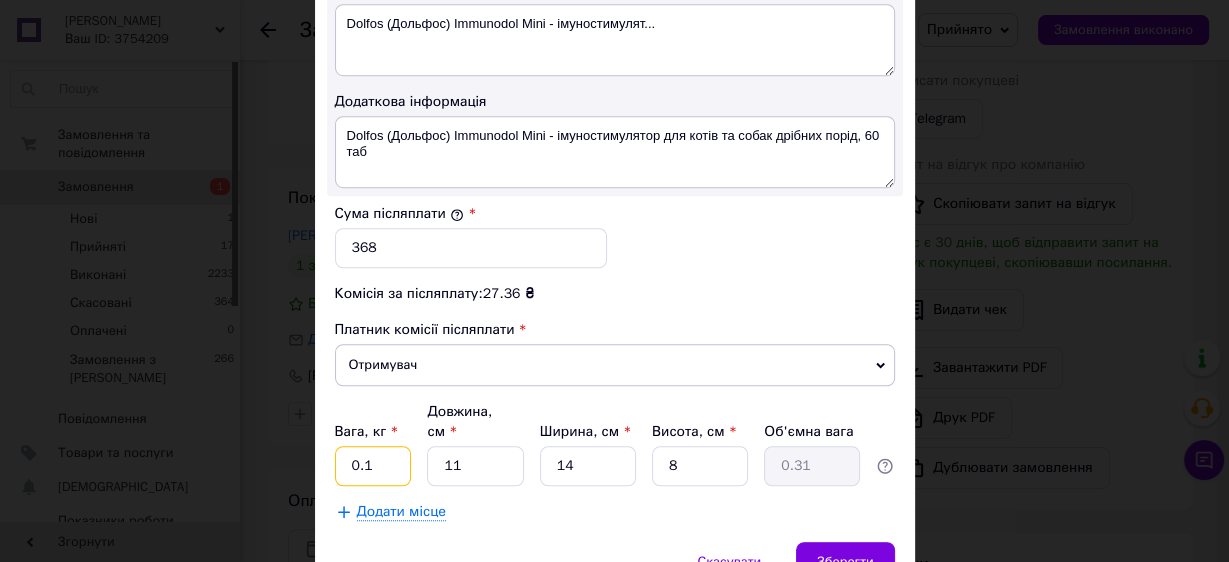 click on "0.1" at bounding box center [373, 466] 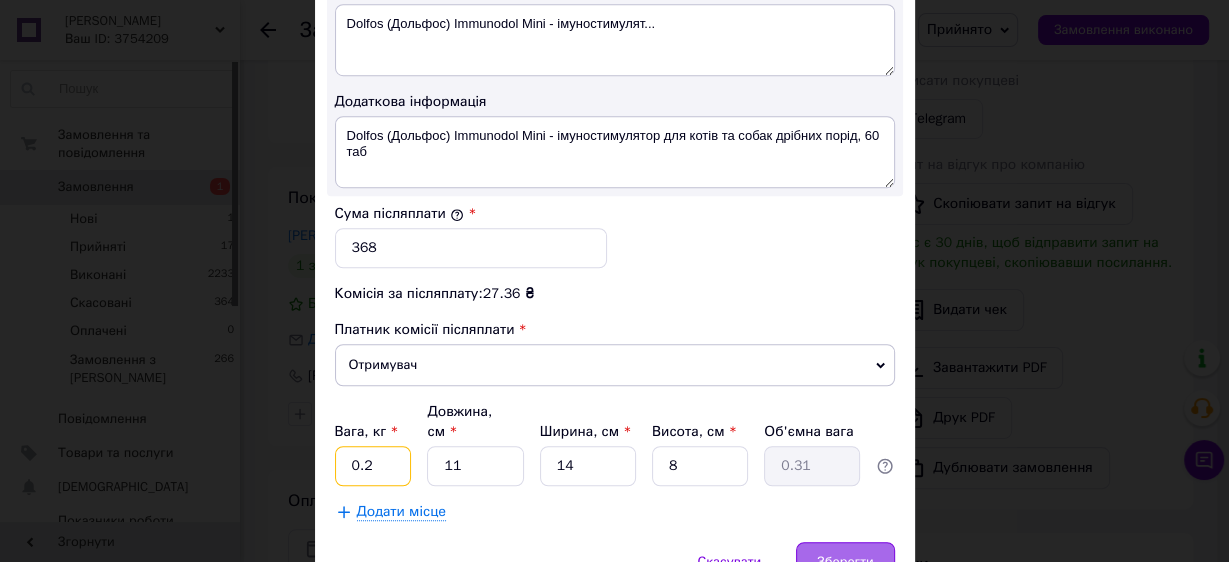 type on "0.2" 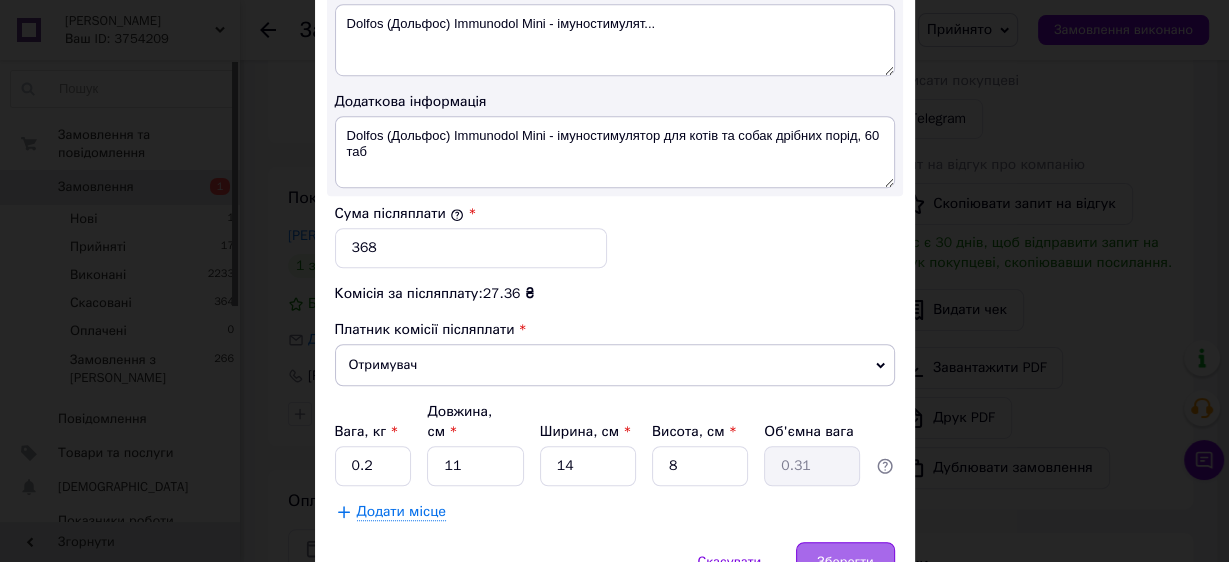 click on "Зберегти" at bounding box center [845, 562] 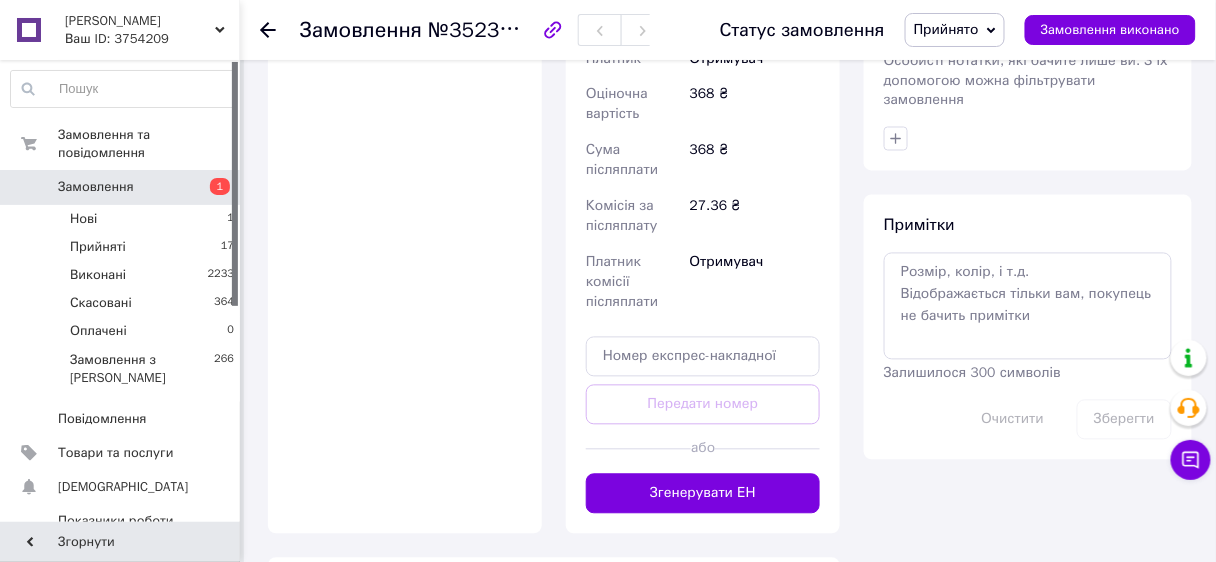 scroll, scrollTop: 1040, scrollLeft: 0, axis: vertical 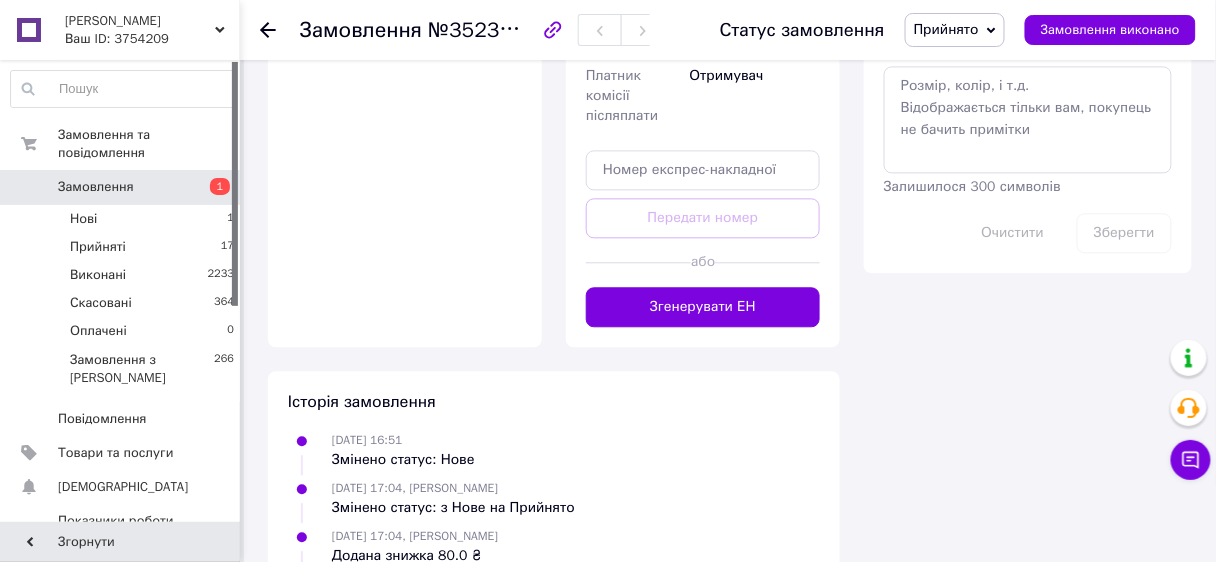 click on "Згенерувати ЕН" at bounding box center [703, 307] 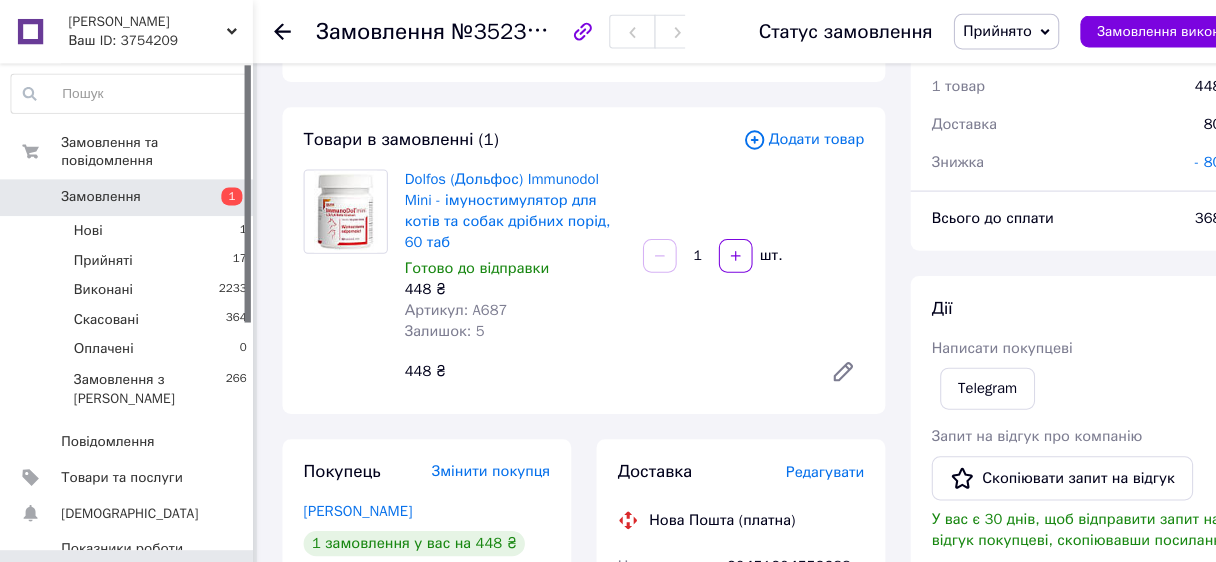 scroll, scrollTop: 0, scrollLeft: 0, axis: both 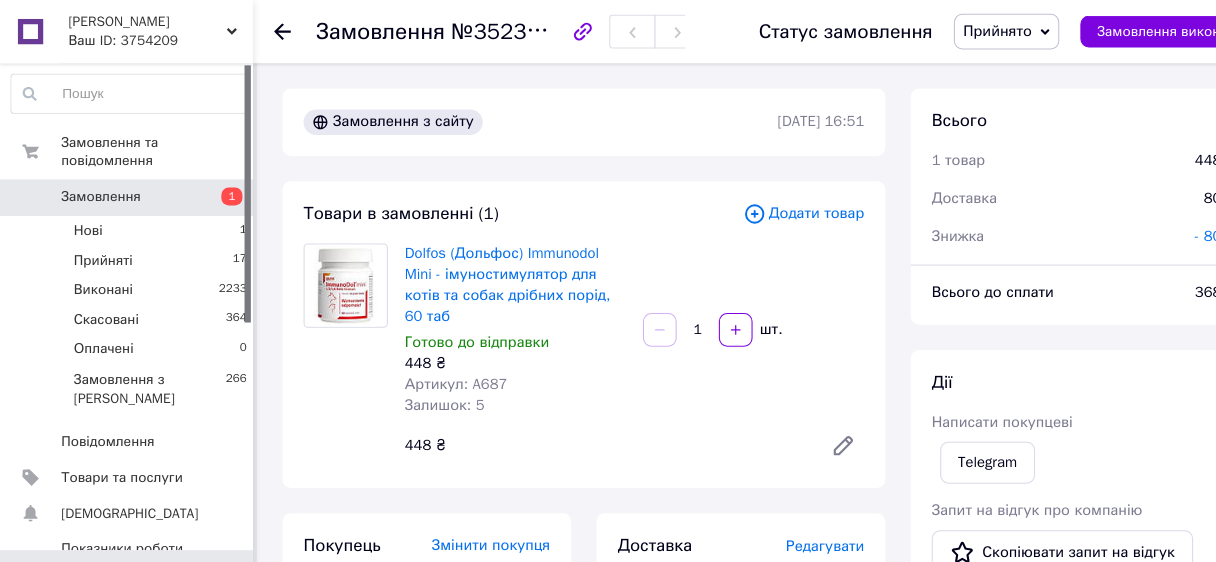 click 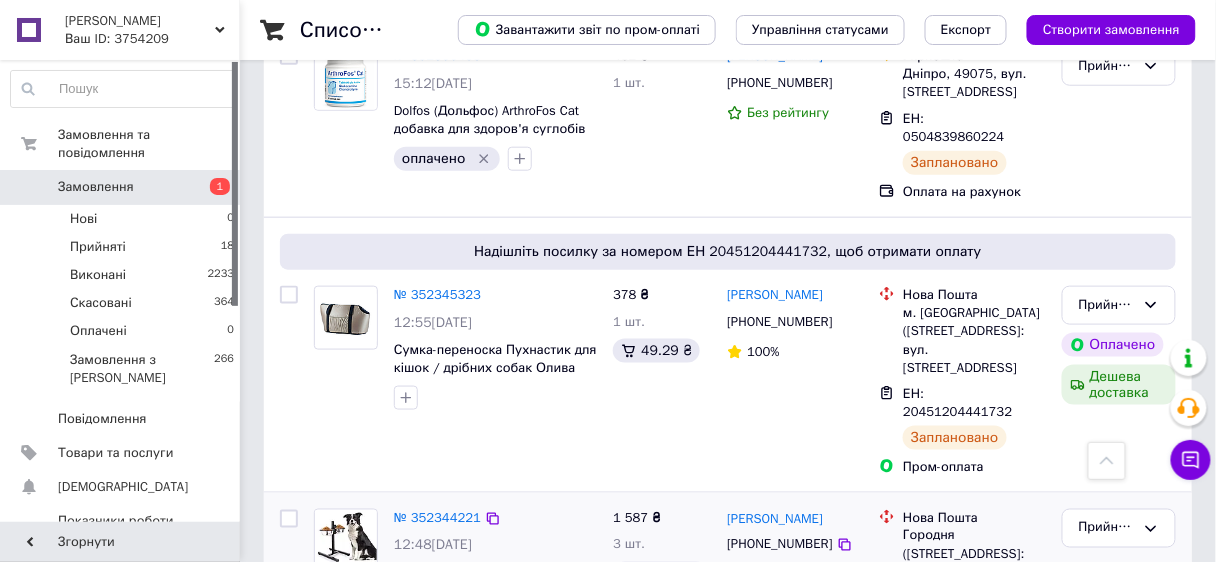 scroll, scrollTop: 560, scrollLeft: 0, axis: vertical 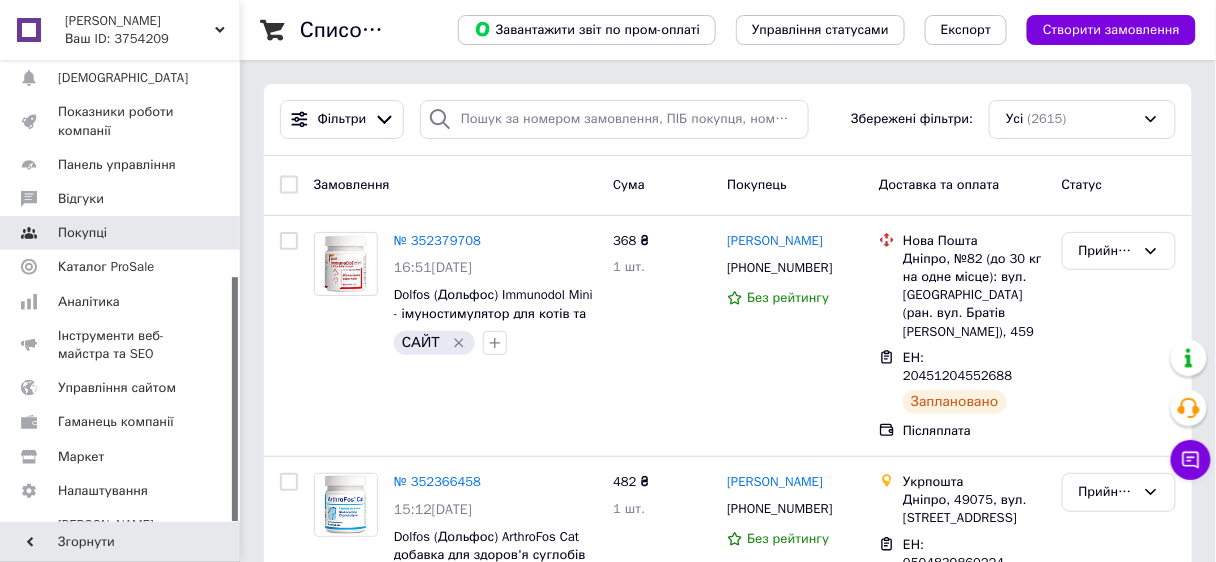 click on "Покупці" at bounding box center (121, 233) 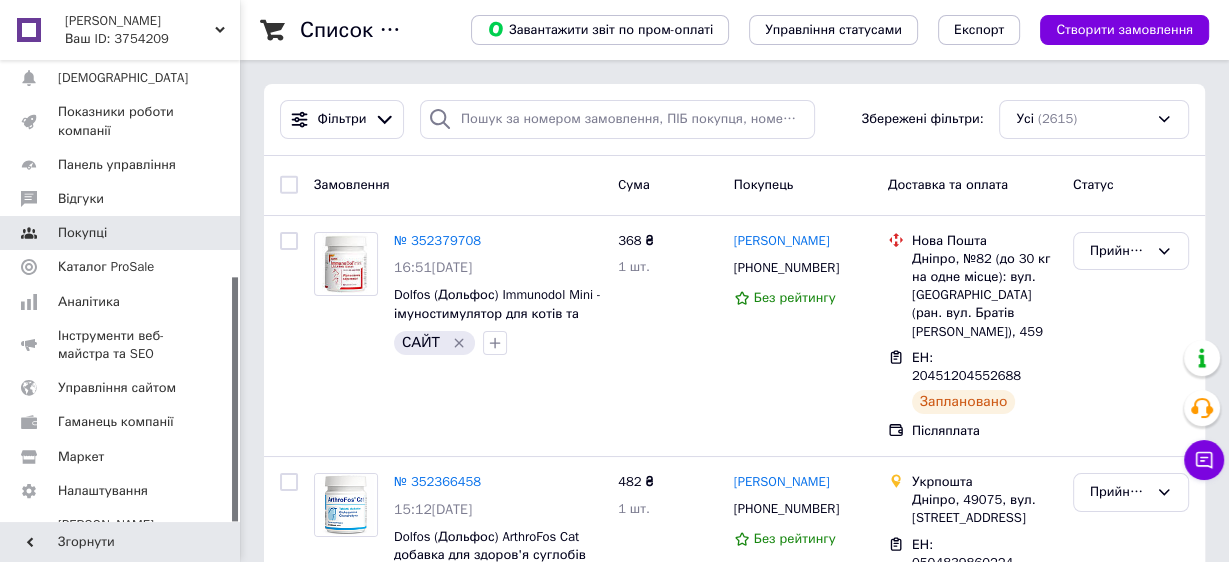 scroll, scrollTop: 180, scrollLeft: 0, axis: vertical 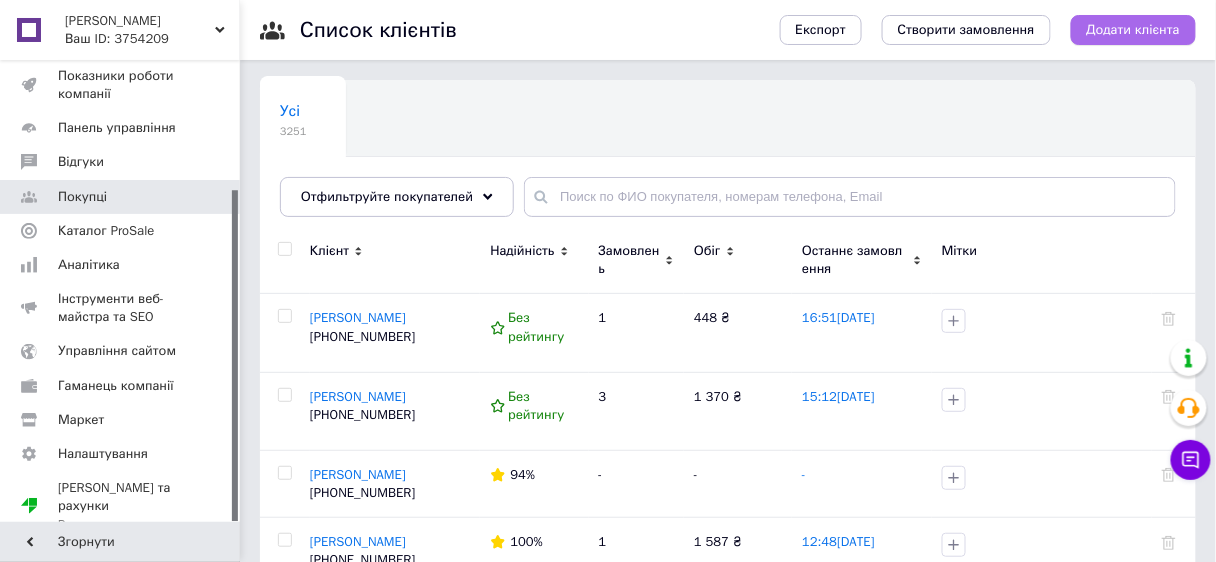click on "Додати клієнта" at bounding box center [1133, 30] 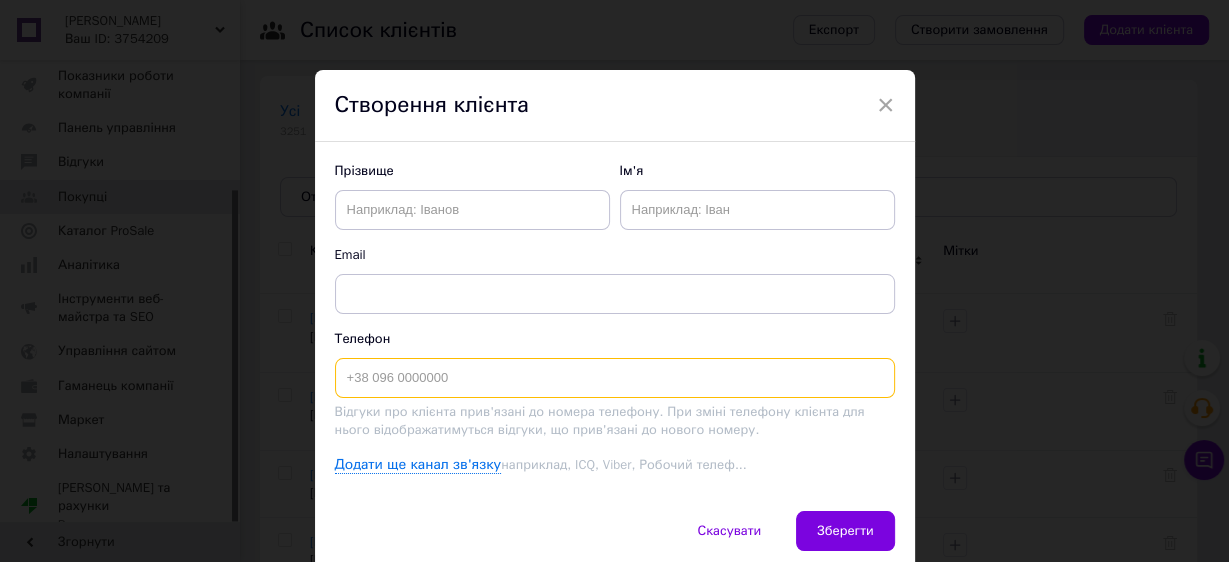 click at bounding box center (615, 378) 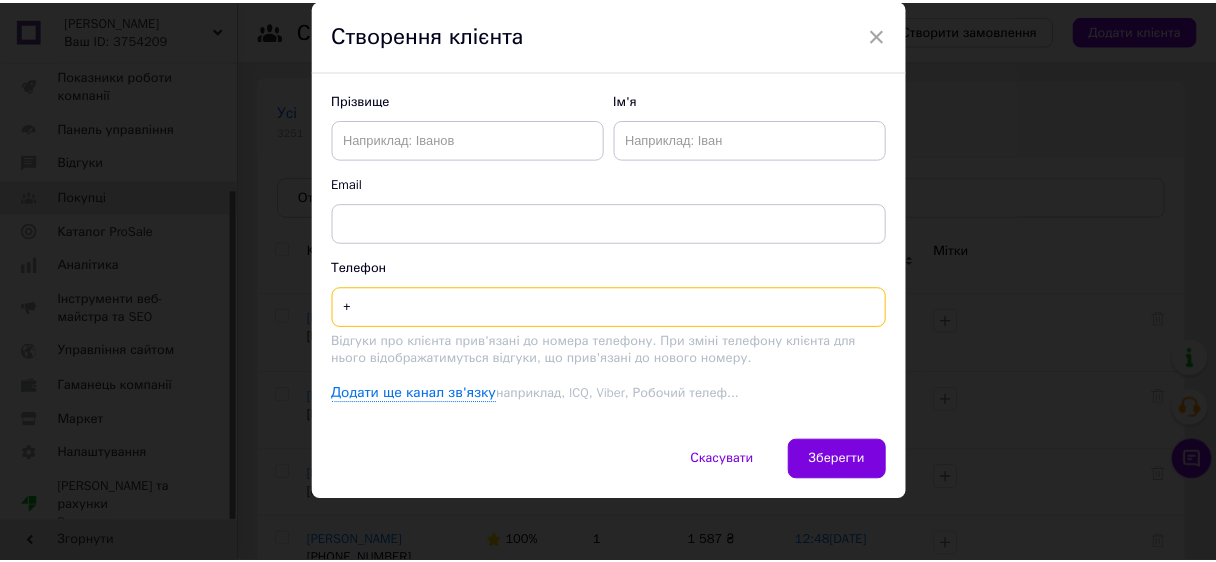 scroll, scrollTop: 73, scrollLeft: 0, axis: vertical 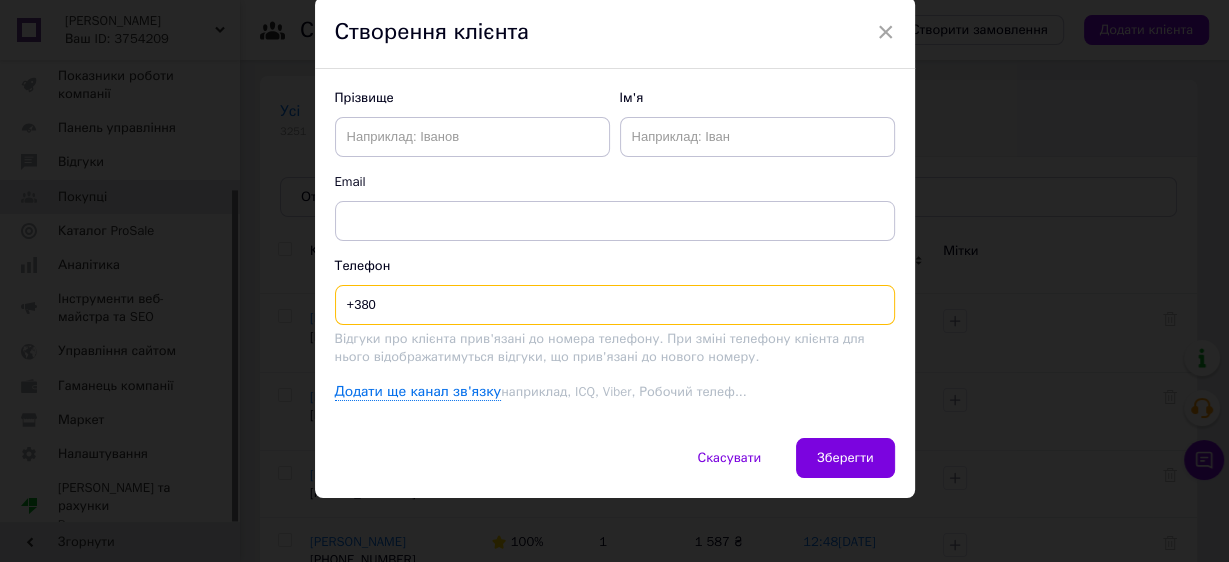 paste on "68 363 72" 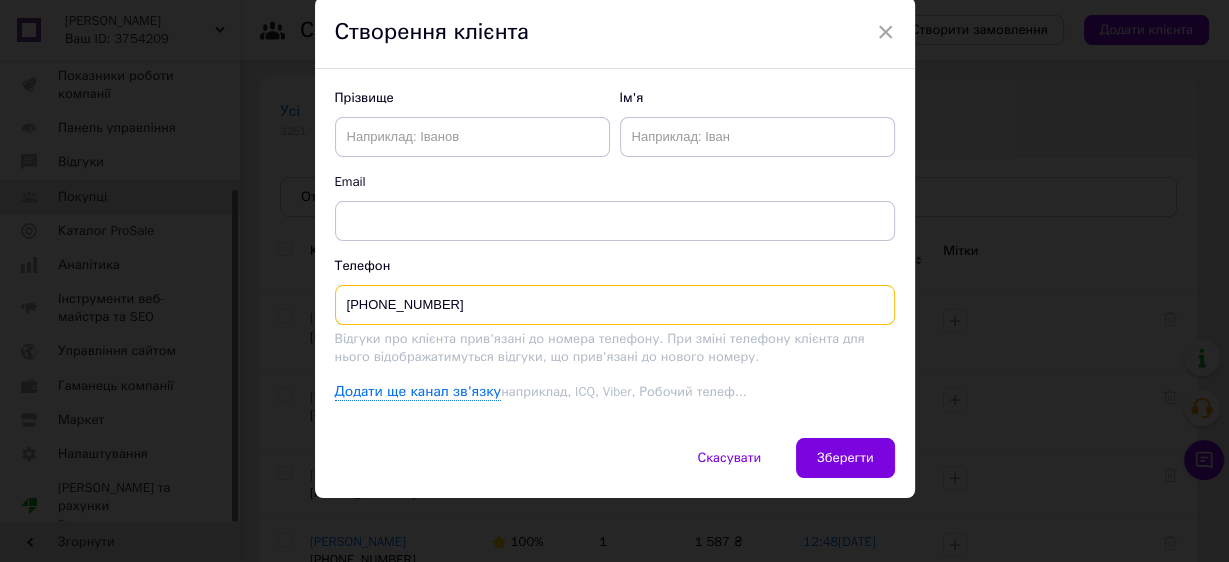 click on "+38068 363 72" at bounding box center (615, 305) 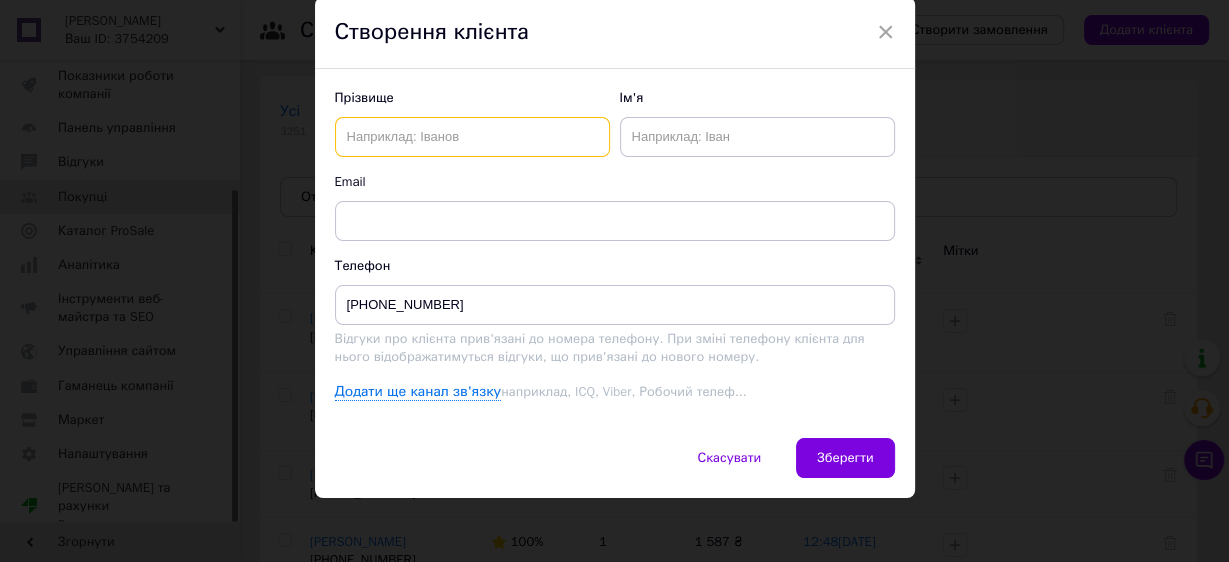 click at bounding box center [472, 137] 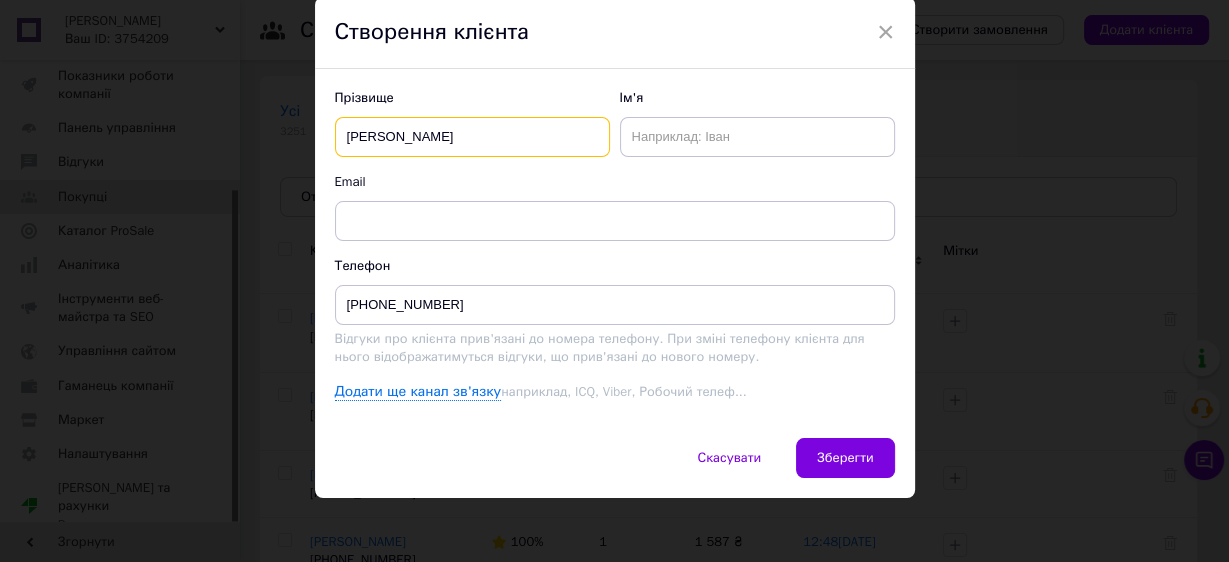 type on "Савшак" 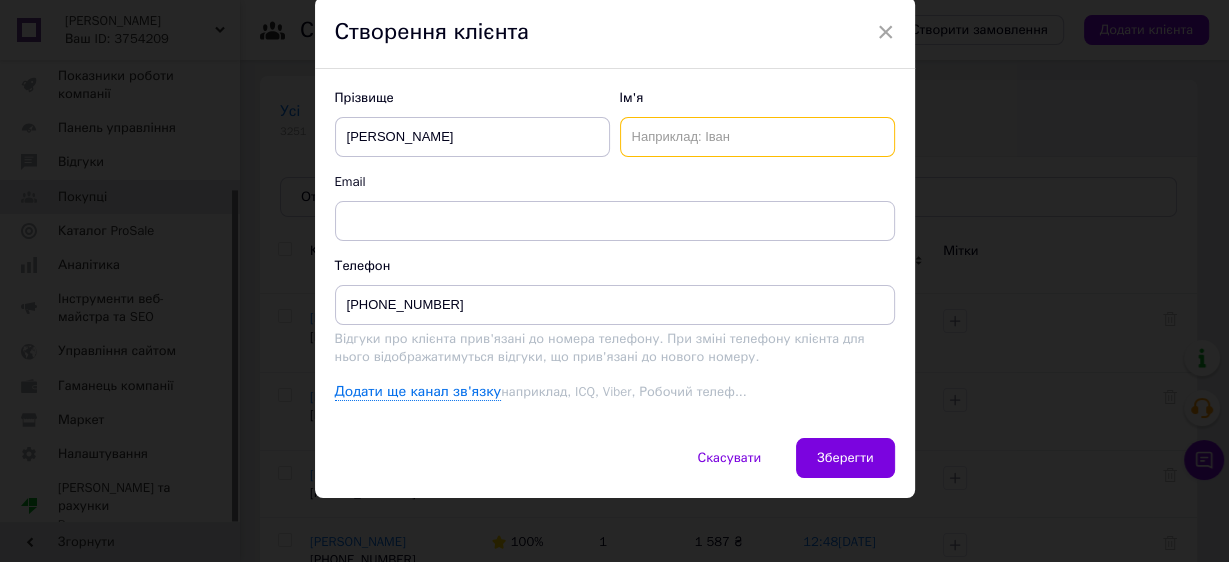 click at bounding box center (757, 137) 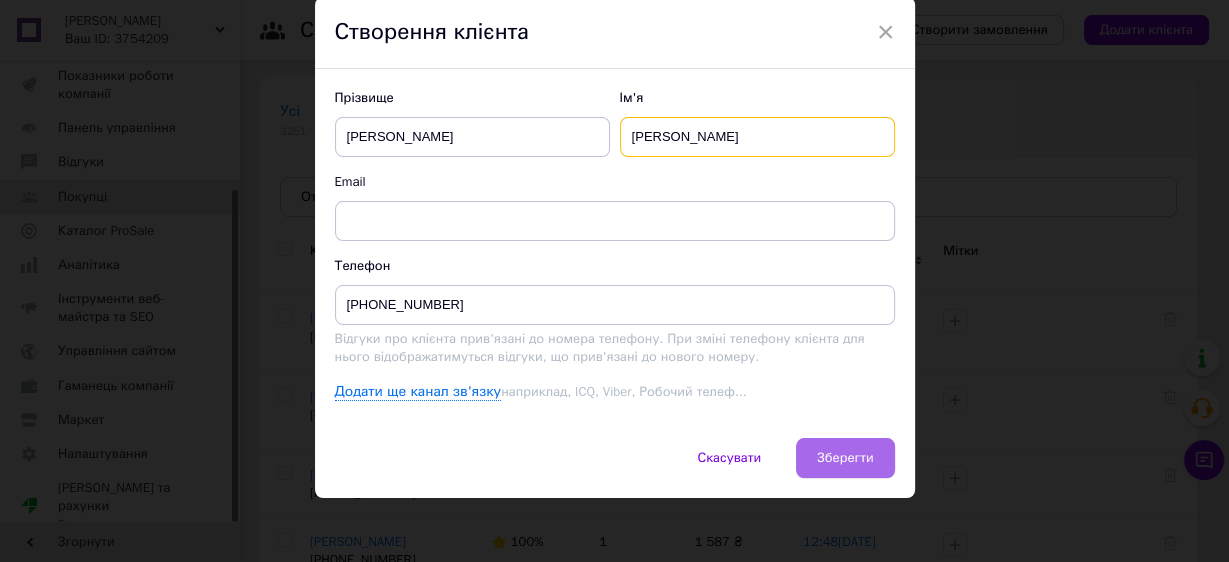 type on "Микола" 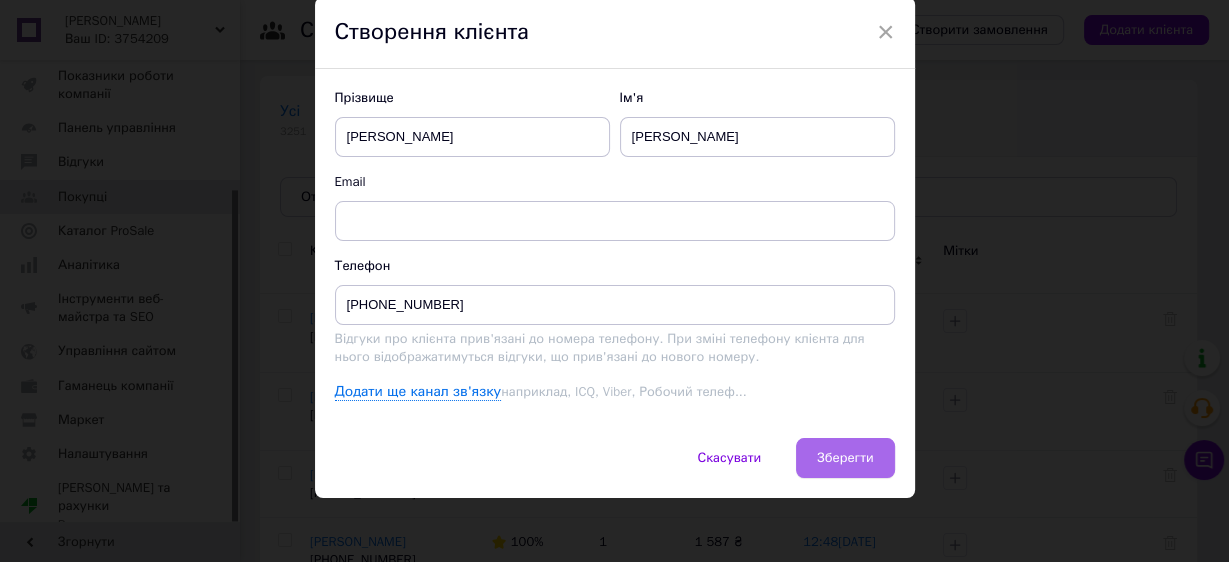 click on "Зберегти" at bounding box center (845, 458) 